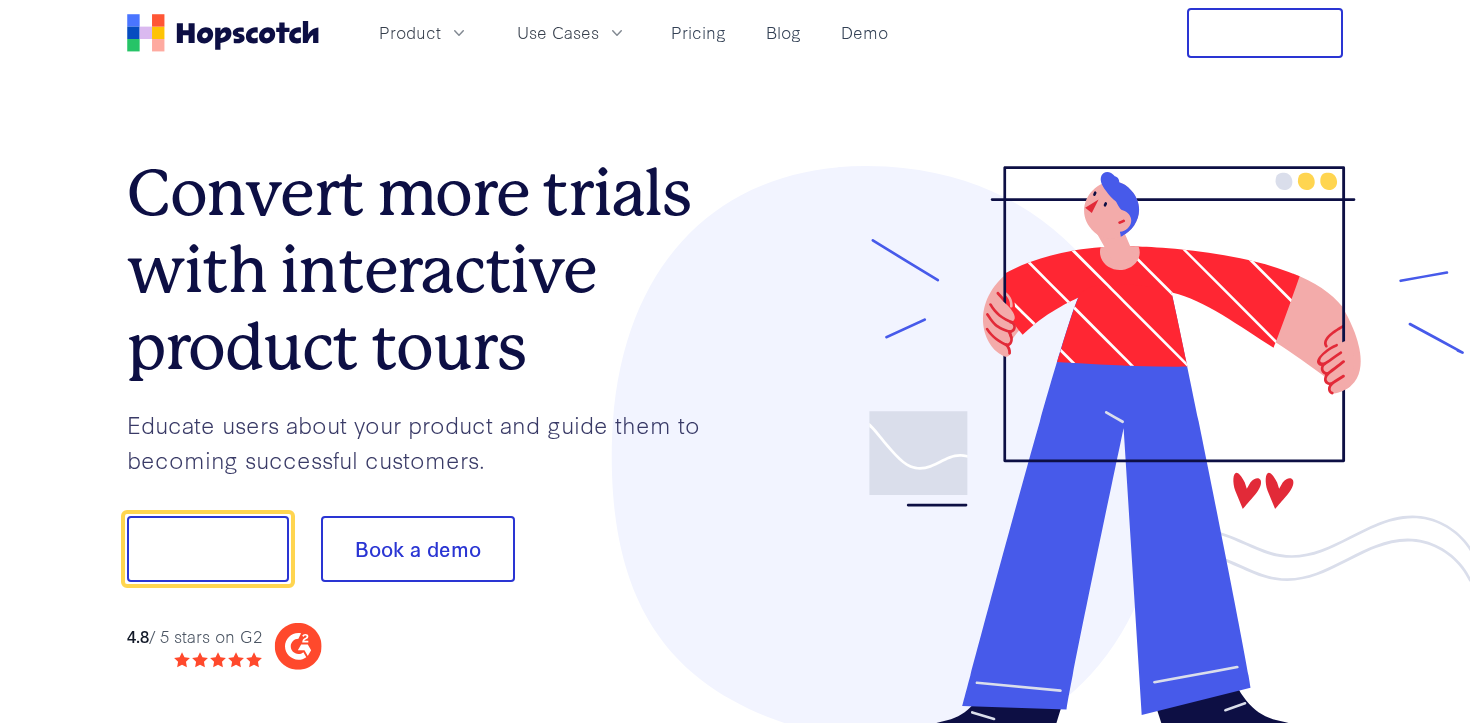 scroll, scrollTop: 0, scrollLeft: 0, axis: both 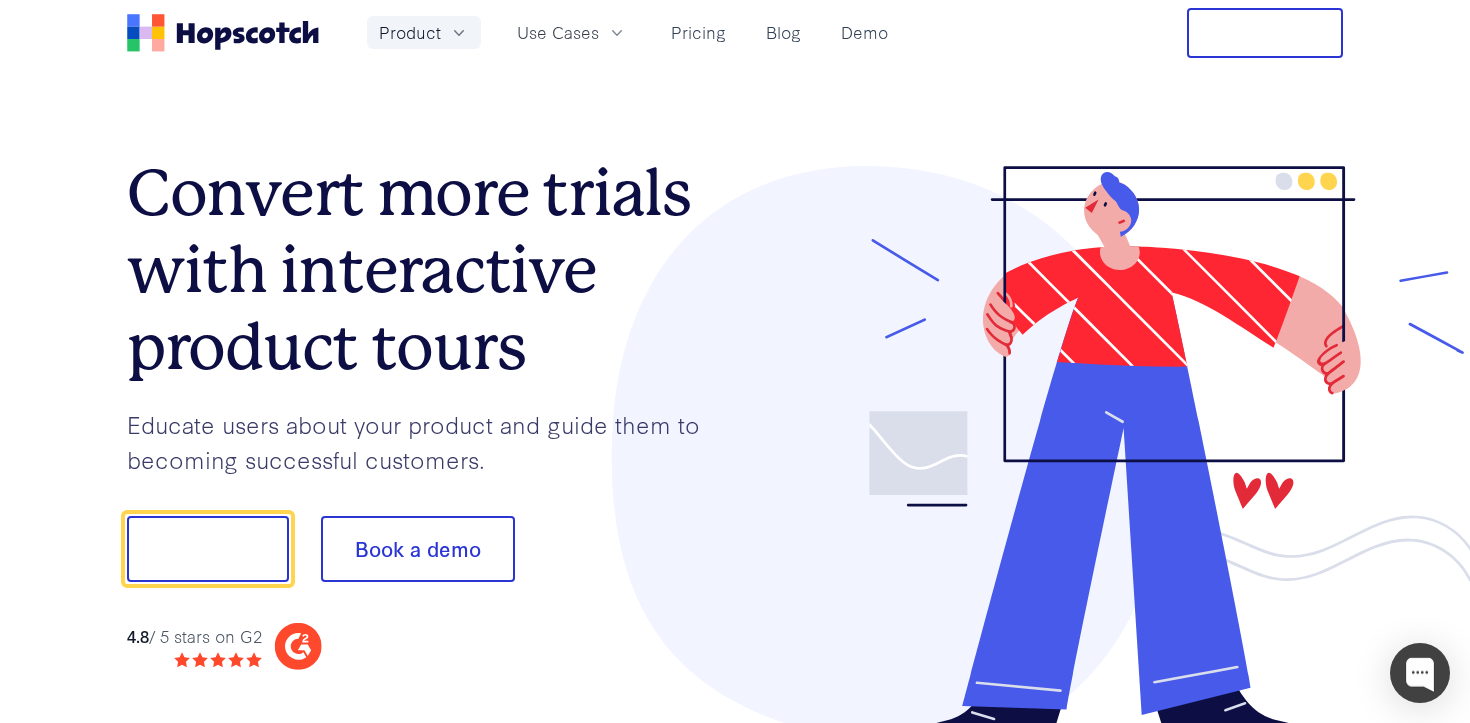 click on "Product" at bounding box center (410, 32) 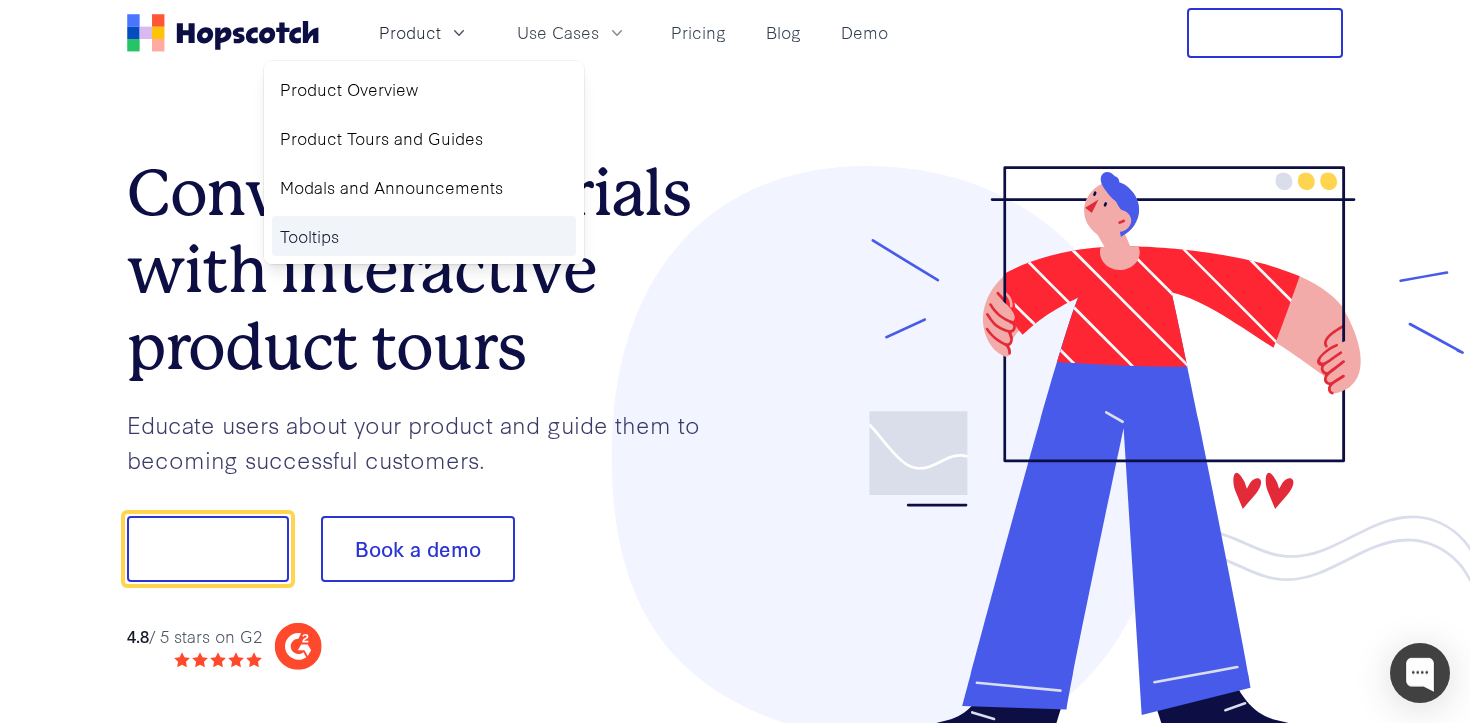 click on "Tooltips" at bounding box center [424, 236] 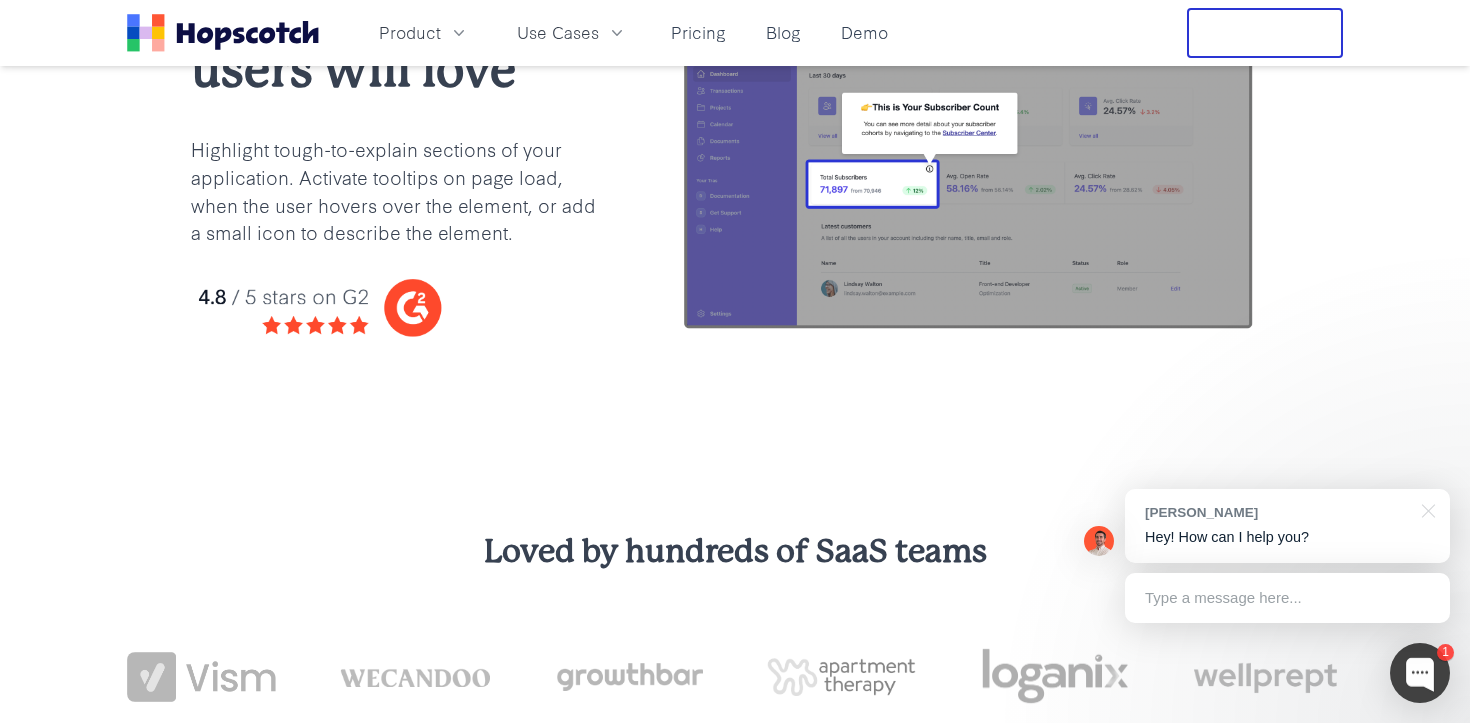 scroll, scrollTop: 231, scrollLeft: 0, axis: vertical 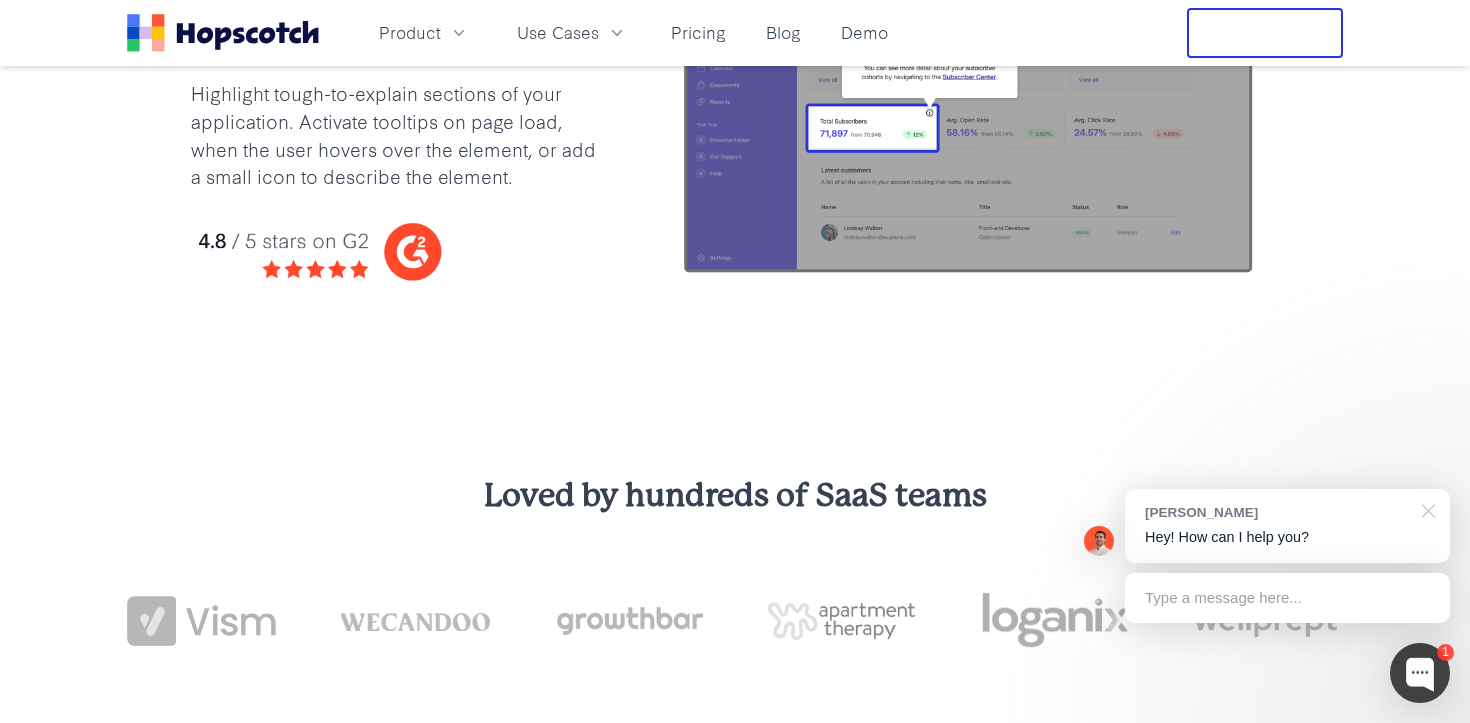 click at bounding box center (1425, 509) 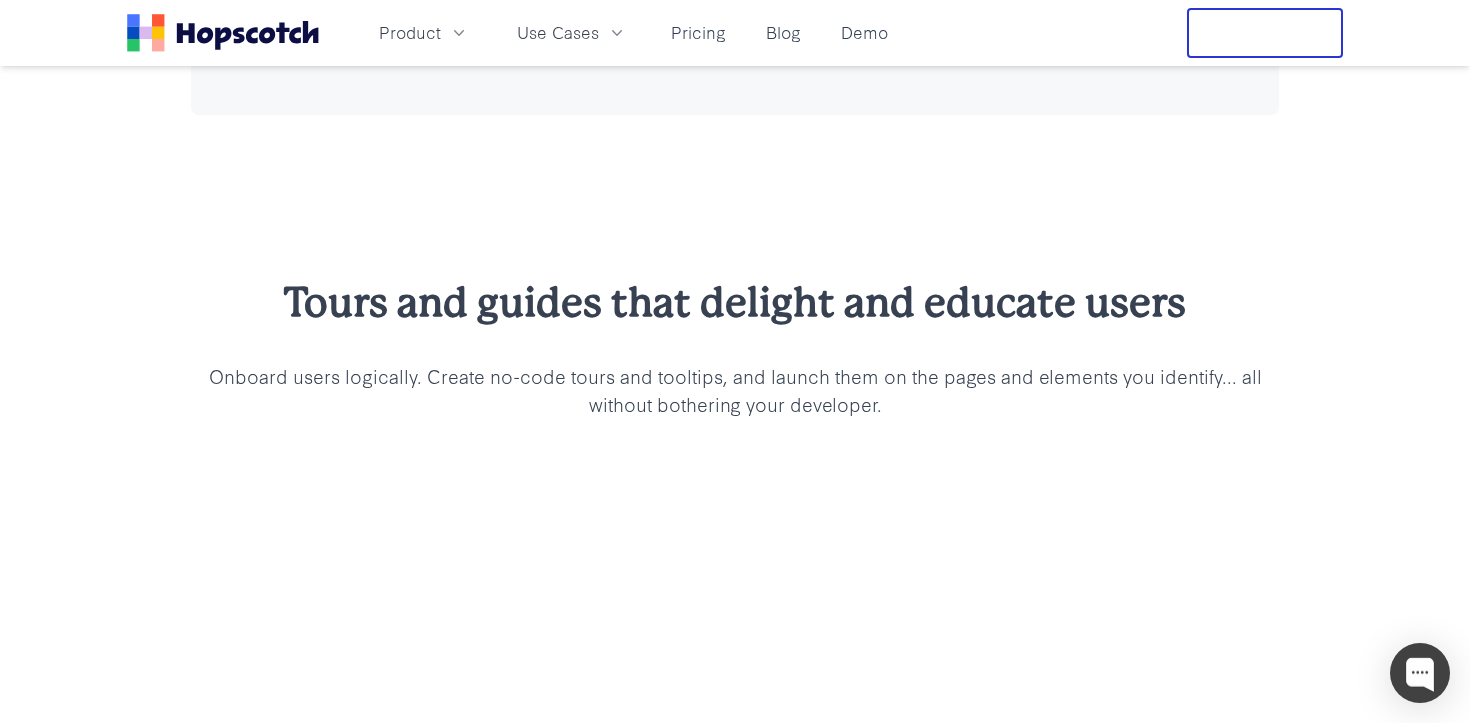 scroll, scrollTop: 1437, scrollLeft: 0, axis: vertical 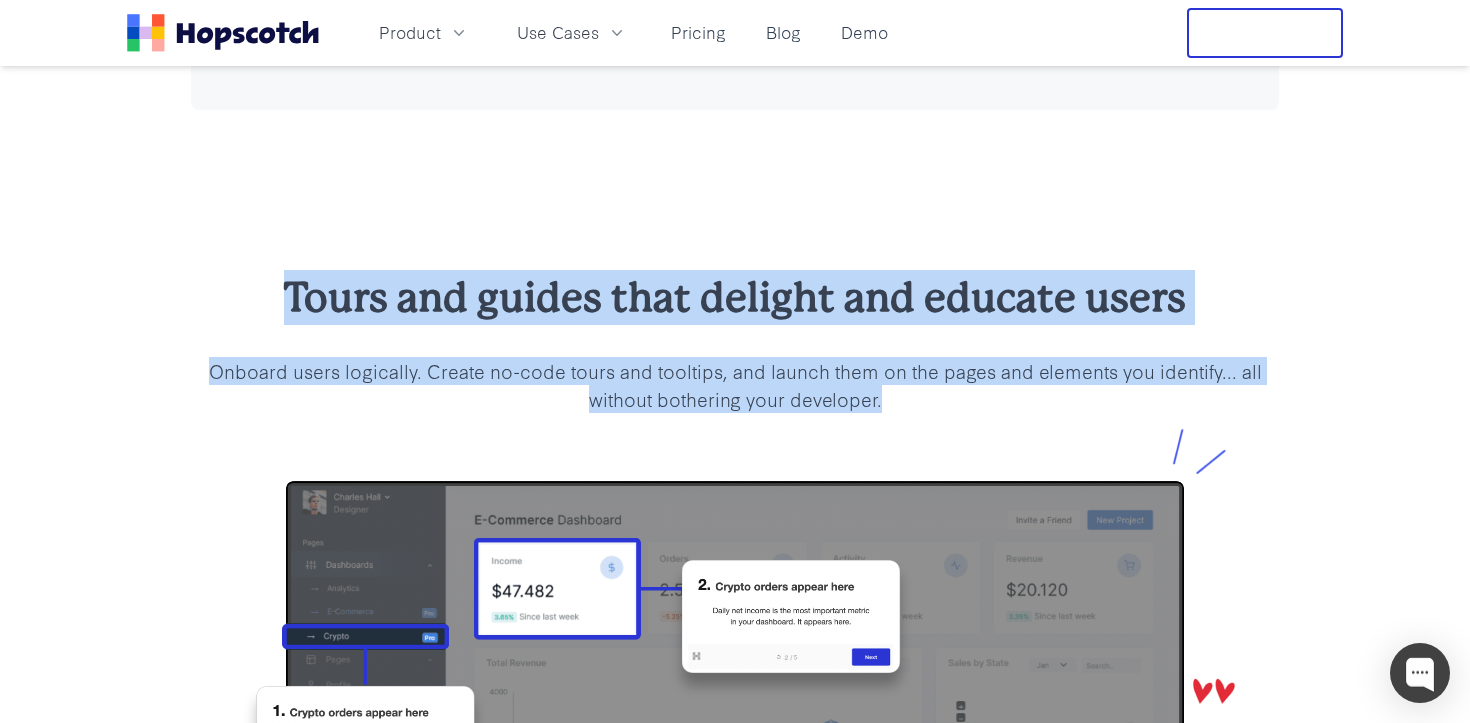 drag, startPoint x: 311, startPoint y: 181, endPoint x: 875, endPoint y: 295, distance: 575.40594 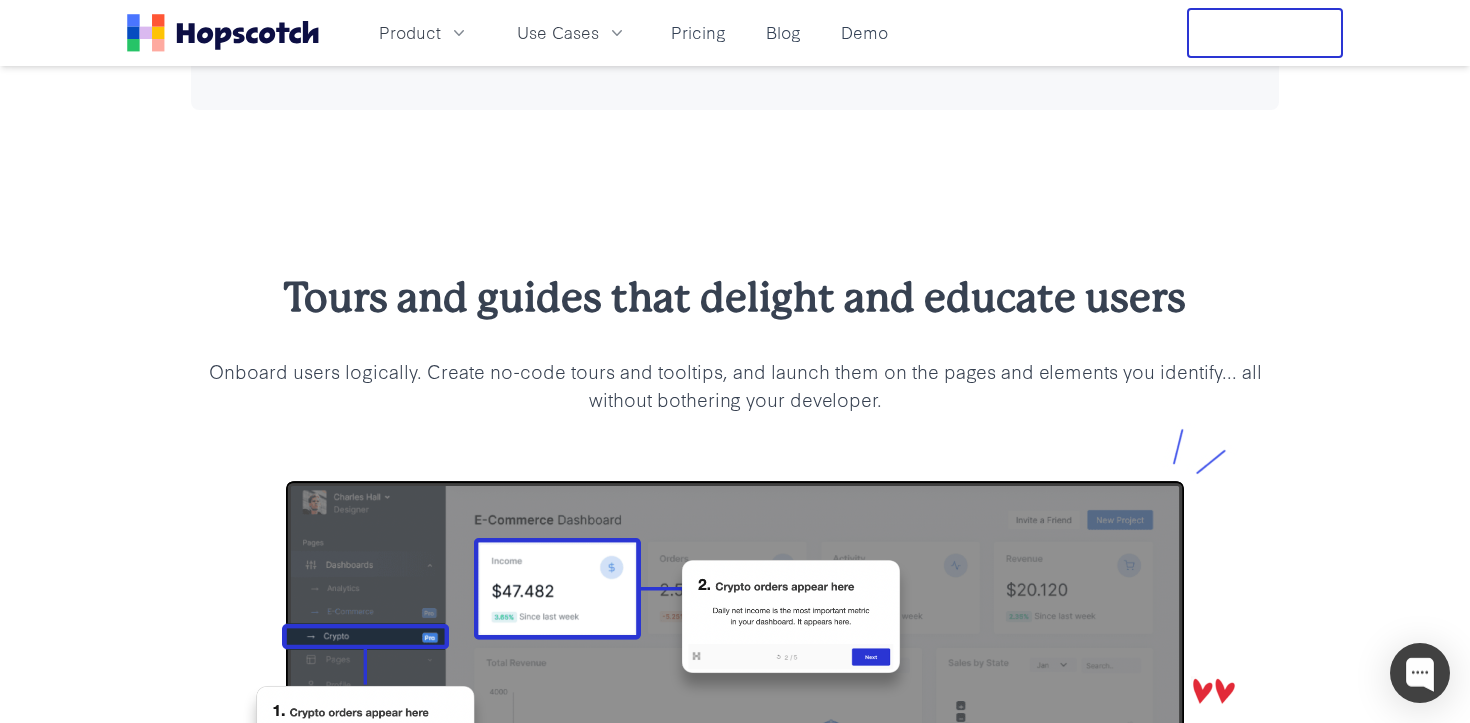 click on "Tours and guides that delight and educate users" at bounding box center (735, 297) 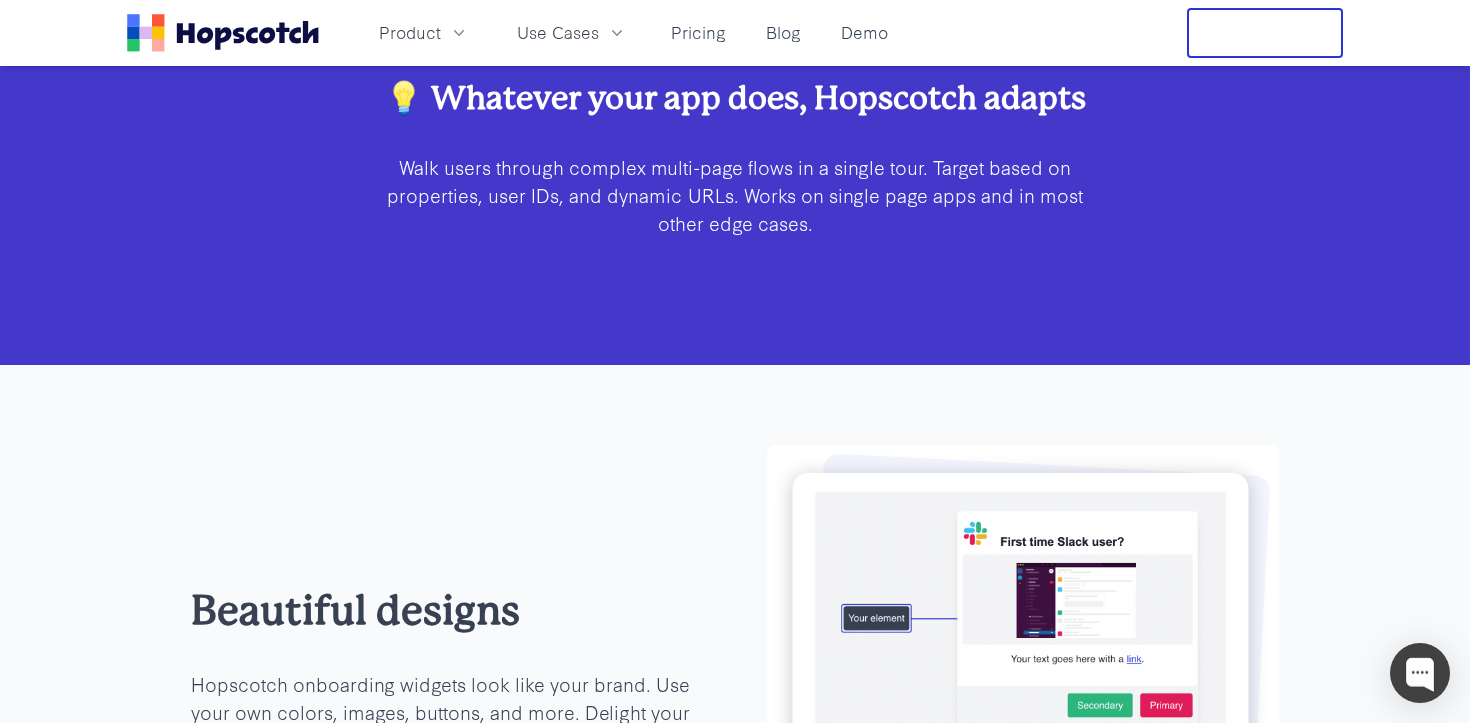 scroll, scrollTop: 3742, scrollLeft: 0, axis: vertical 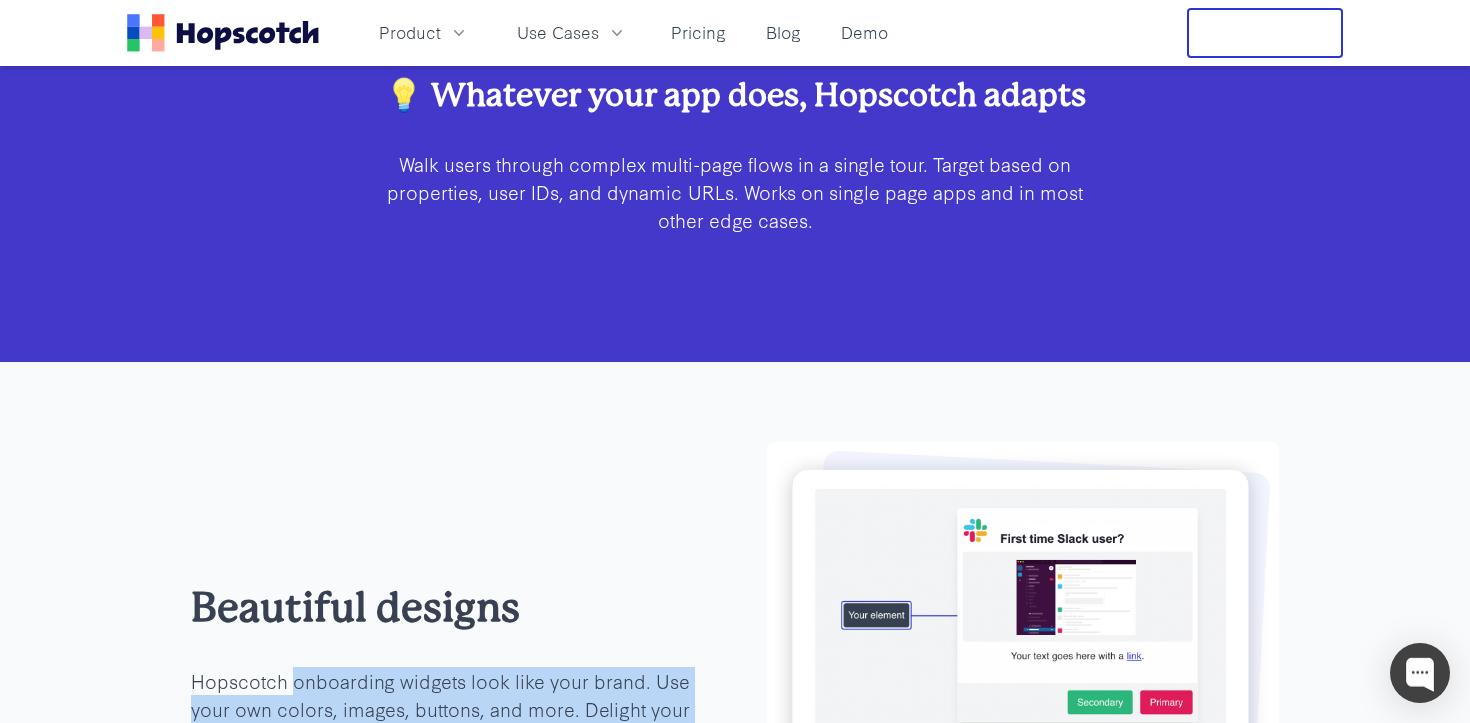 drag, startPoint x: 321, startPoint y: 418, endPoint x: 494, endPoint y: 491, distance: 187.77113 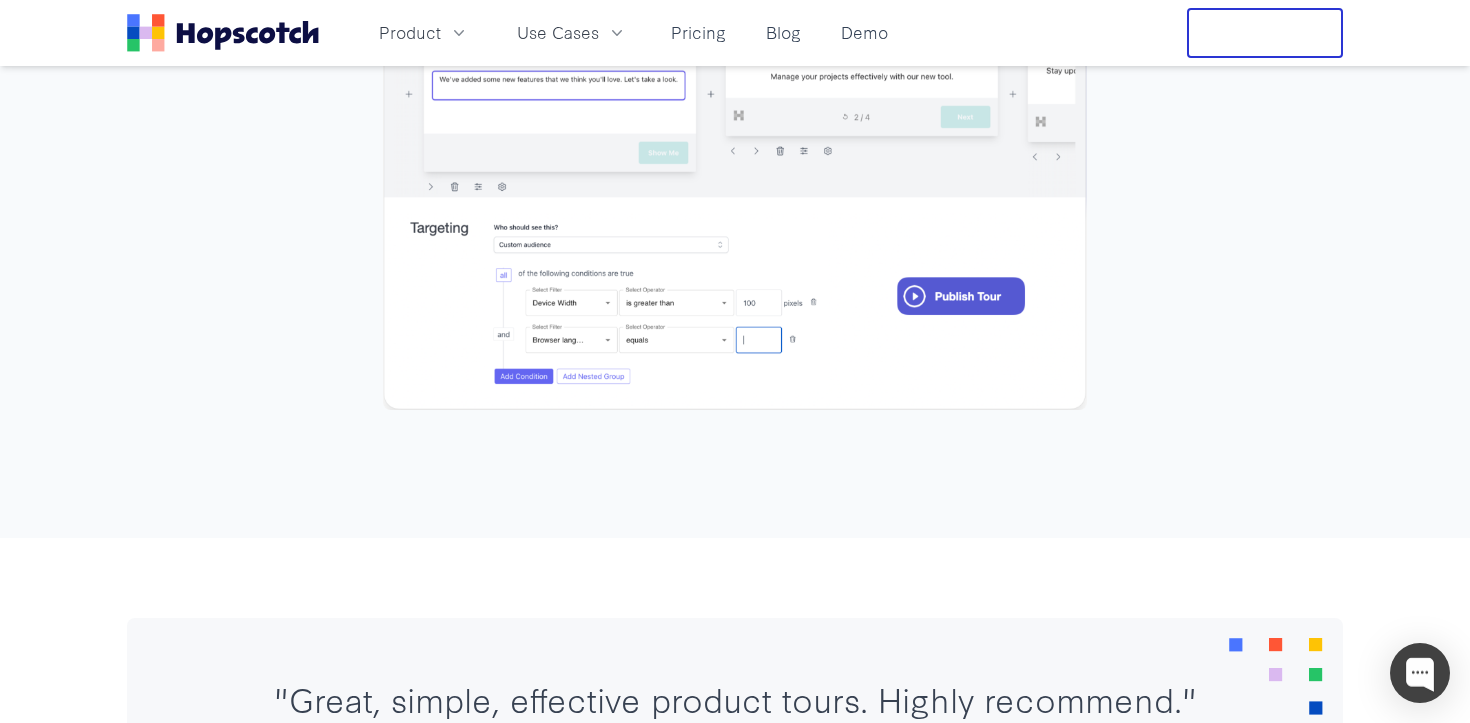 scroll, scrollTop: 5778, scrollLeft: 0, axis: vertical 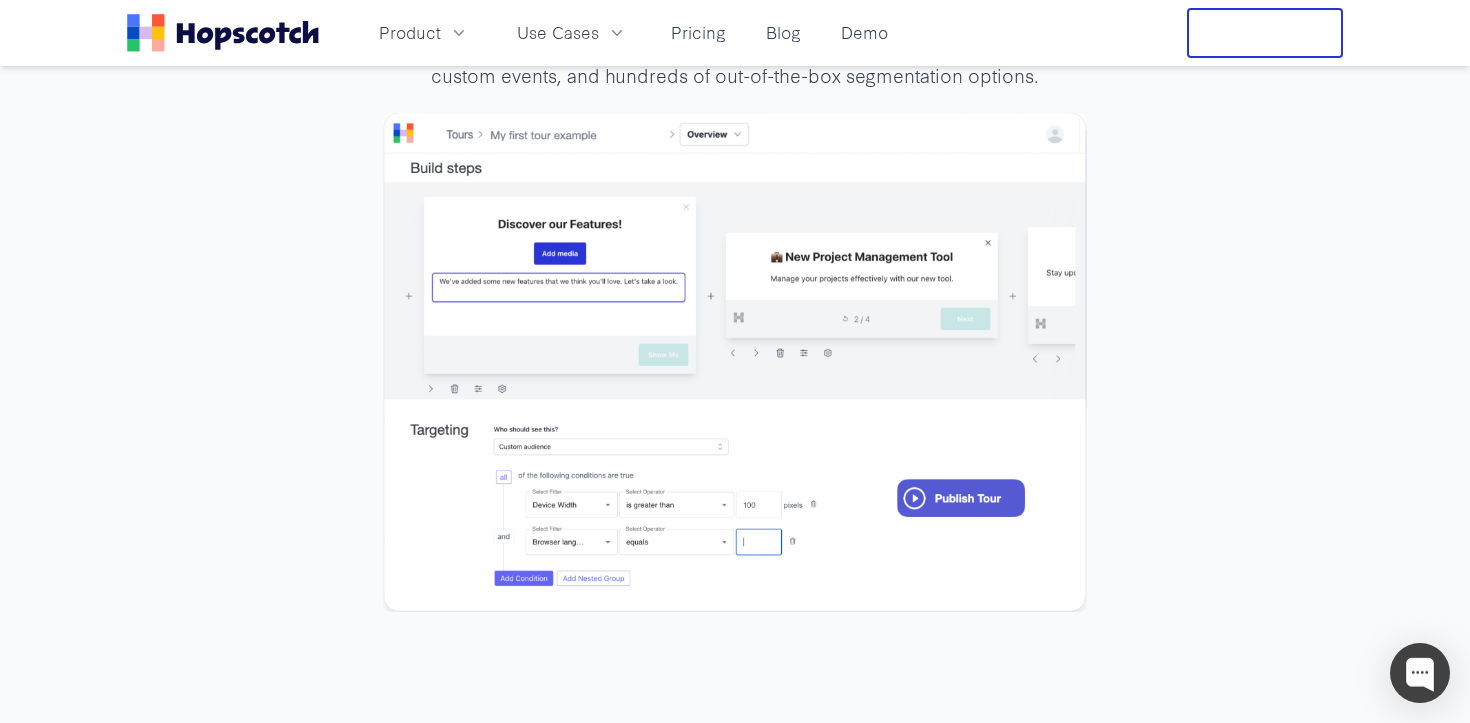 click on "Free Trial" at bounding box center [1265, 33] 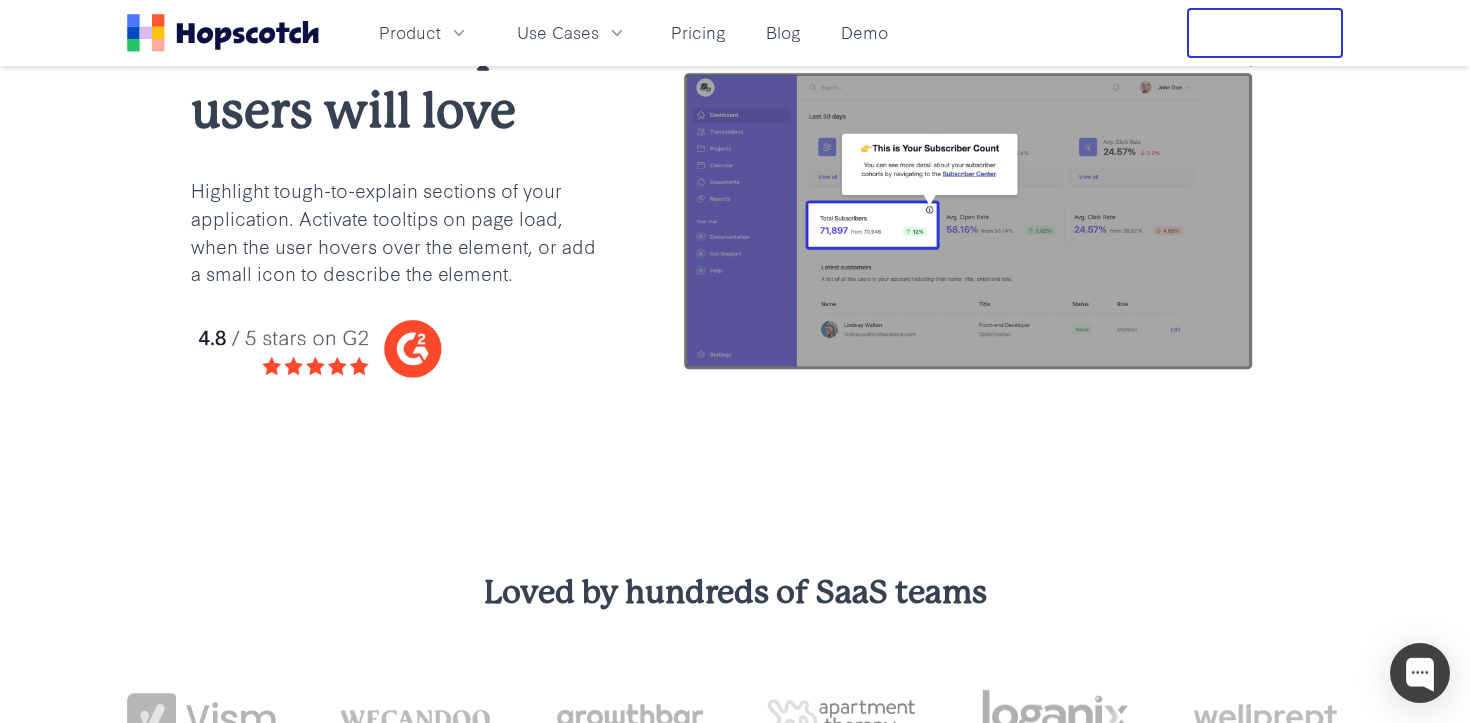 scroll, scrollTop: 0, scrollLeft: 0, axis: both 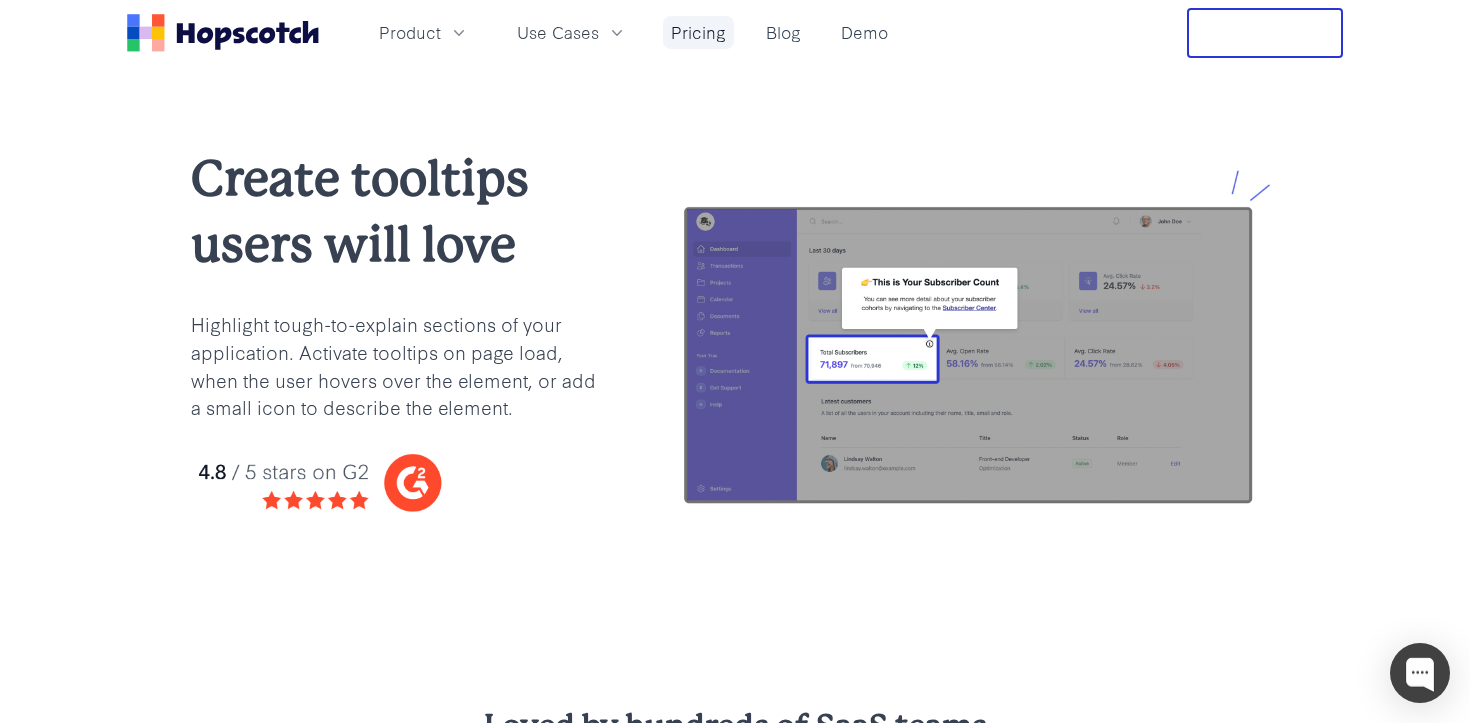 click on "Pricing" at bounding box center [698, 32] 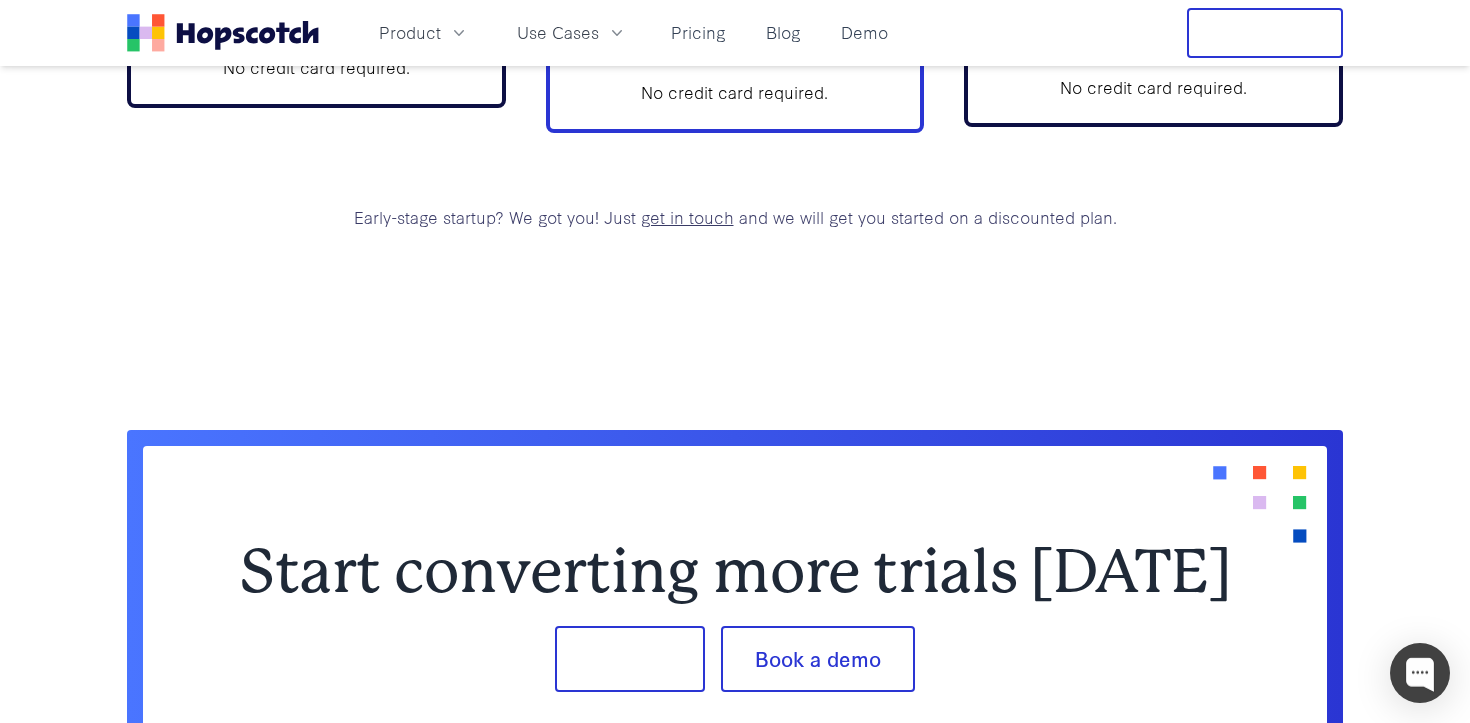 scroll, scrollTop: 7788, scrollLeft: 0, axis: vertical 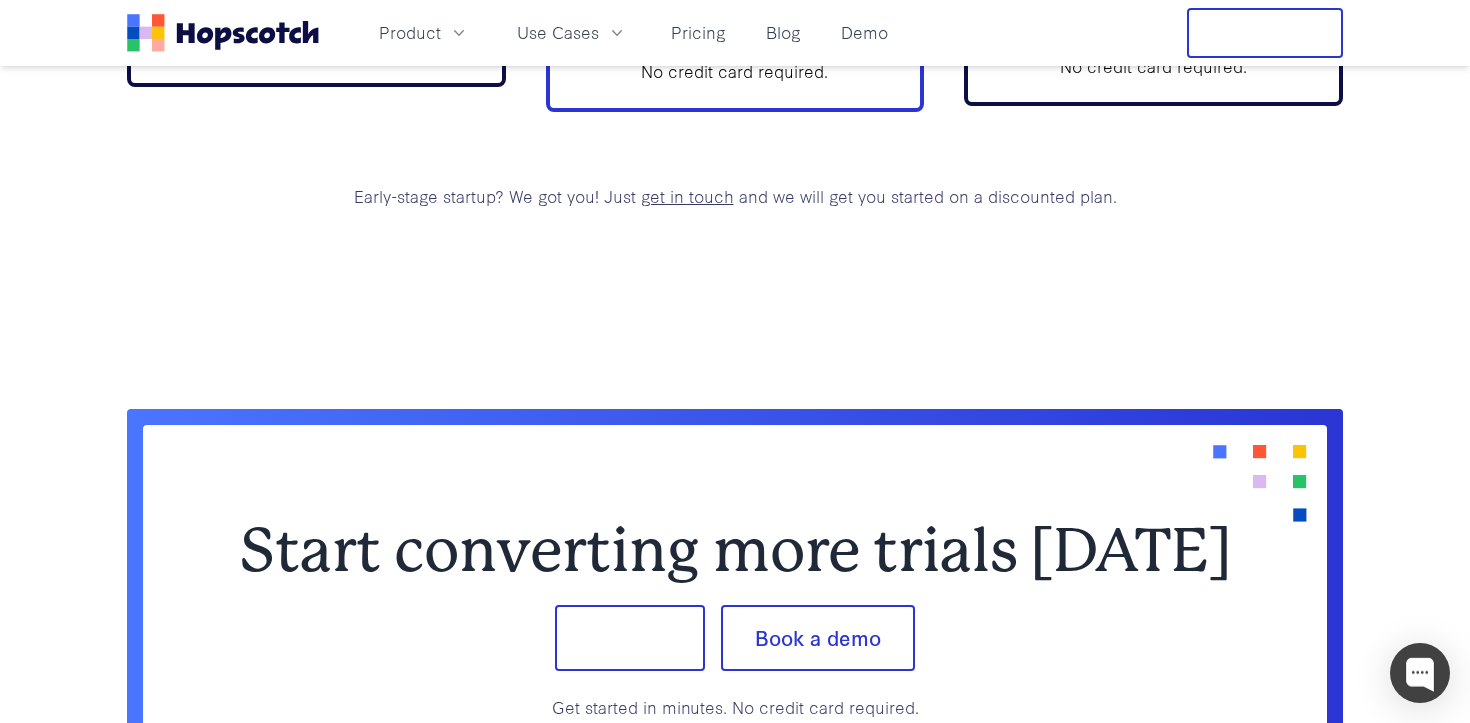 click on "Sign up" at bounding box center (630, 638) 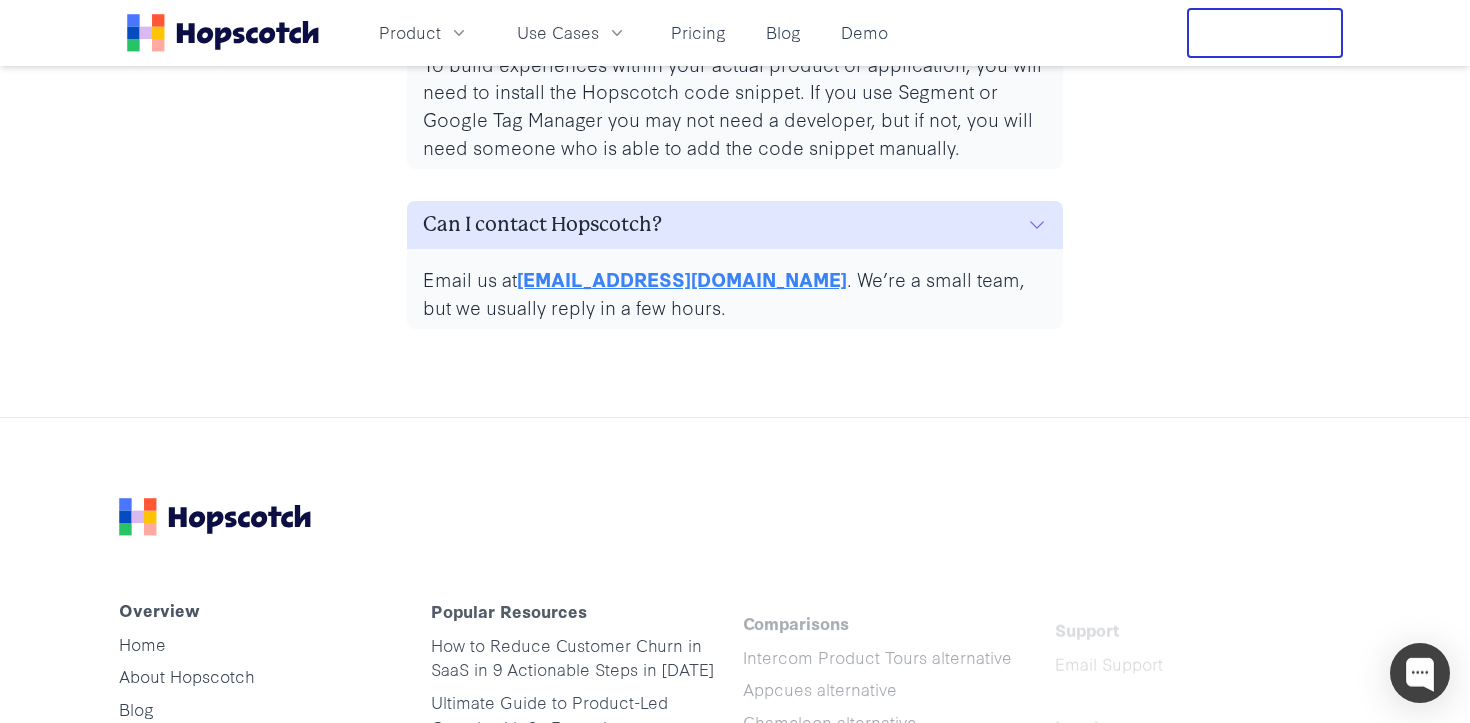 scroll, scrollTop: 9694, scrollLeft: 0, axis: vertical 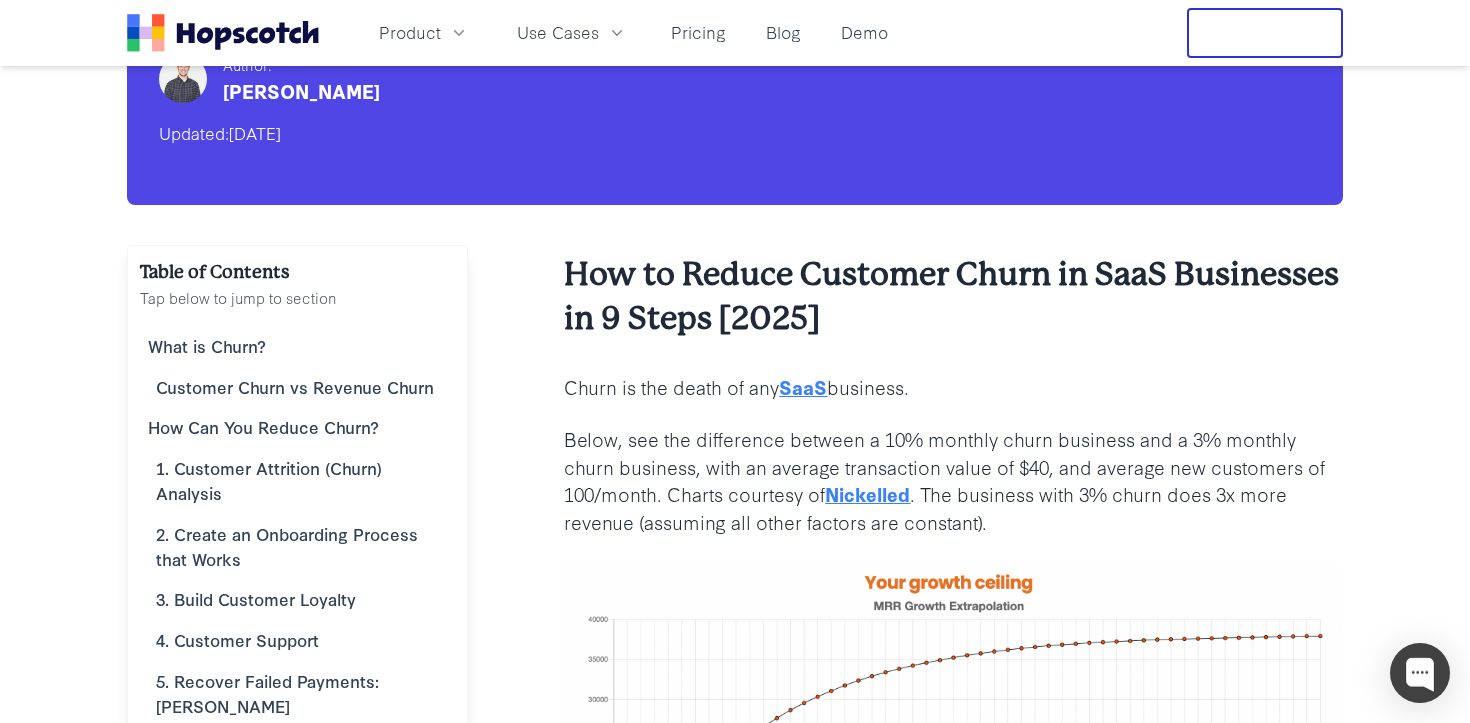 click on "Churn is the death of any  SaaS  business." at bounding box center (953, 387) 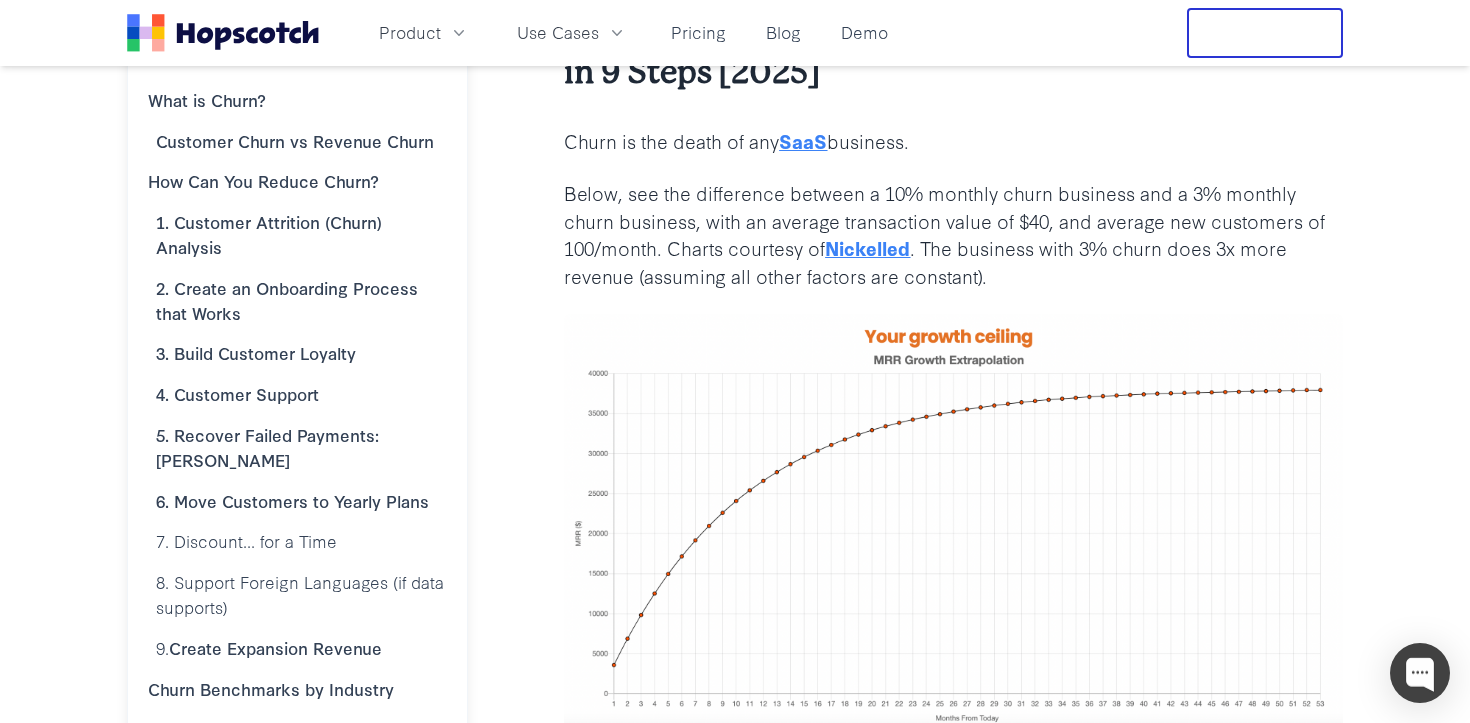 scroll, scrollTop: 435, scrollLeft: 0, axis: vertical 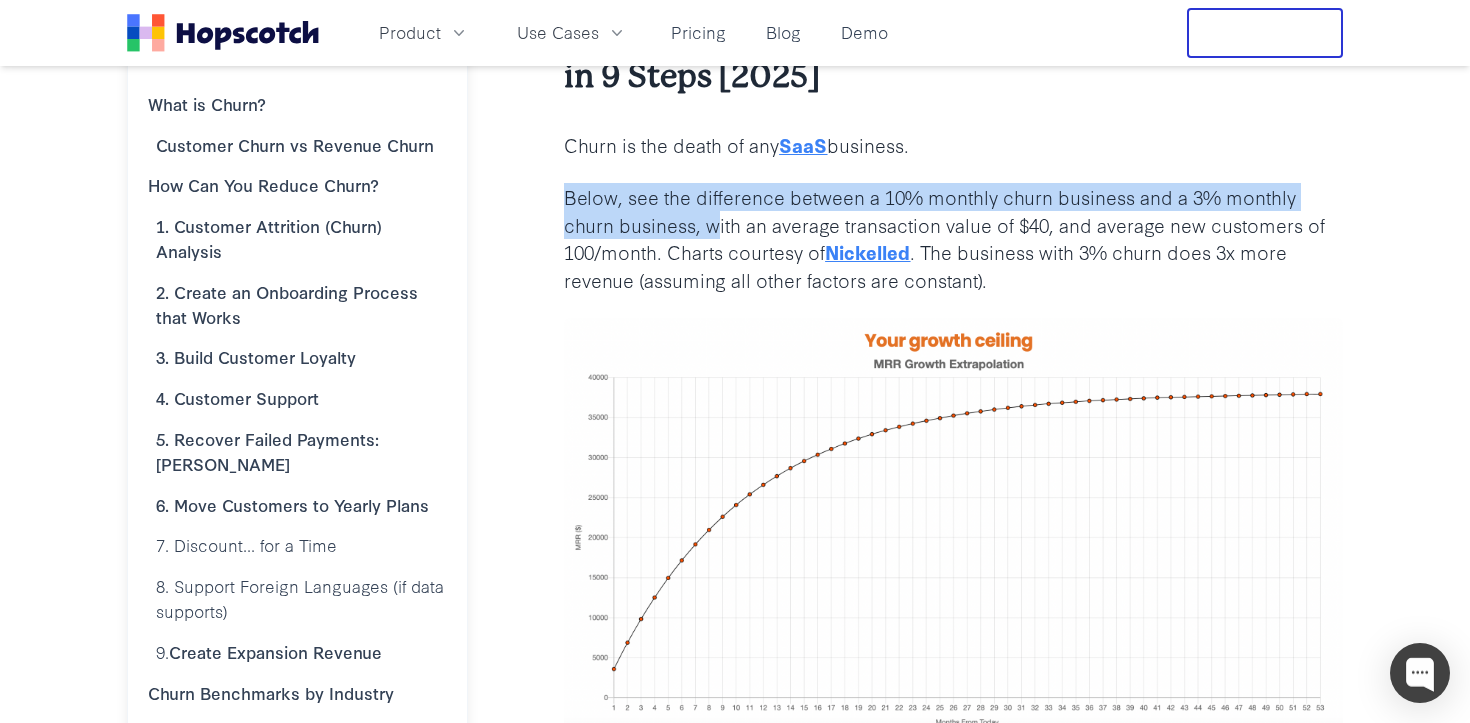 drag, startPoint x: 575, startPoint y: 158, endPoint x: 713, endPoint y: 186, distance: 140.81194 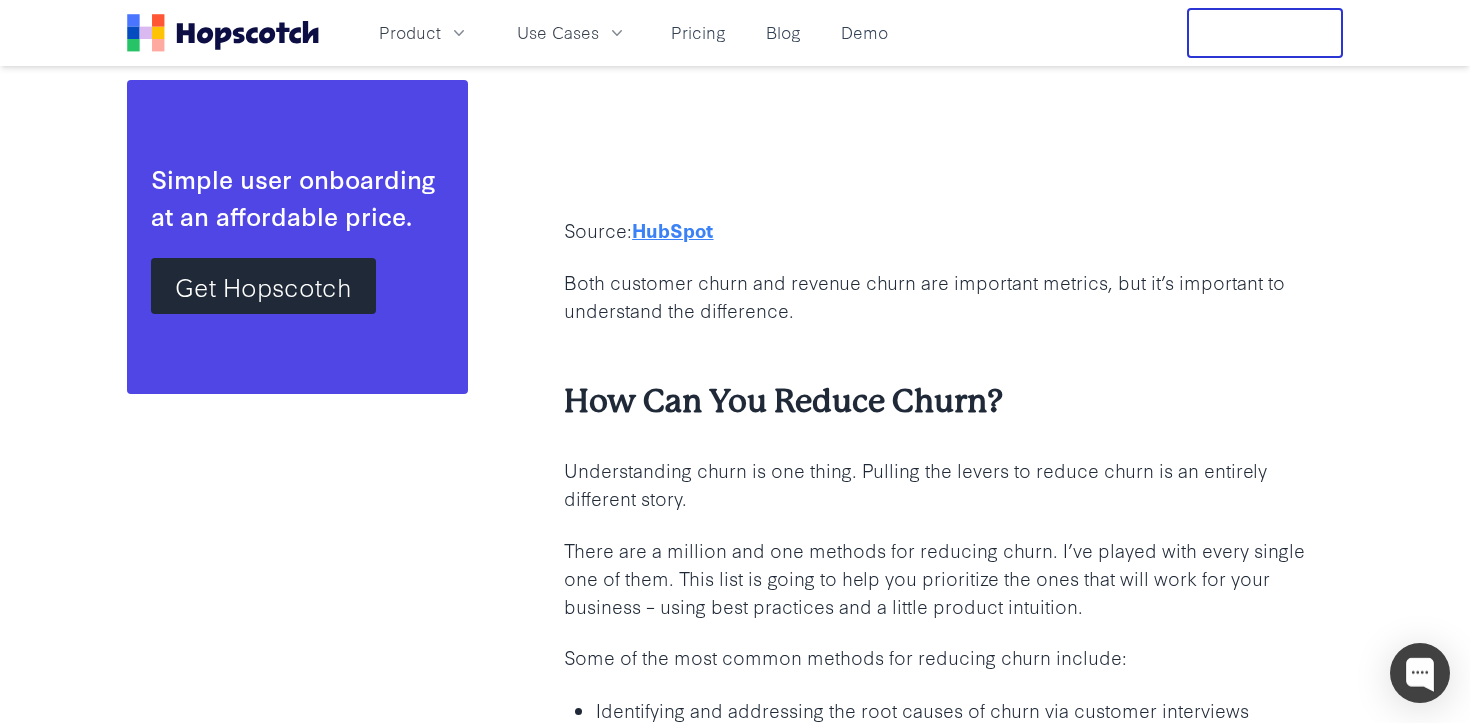 scroll, scrollTop: 4048, scrollLeft: 0, axis: vertical 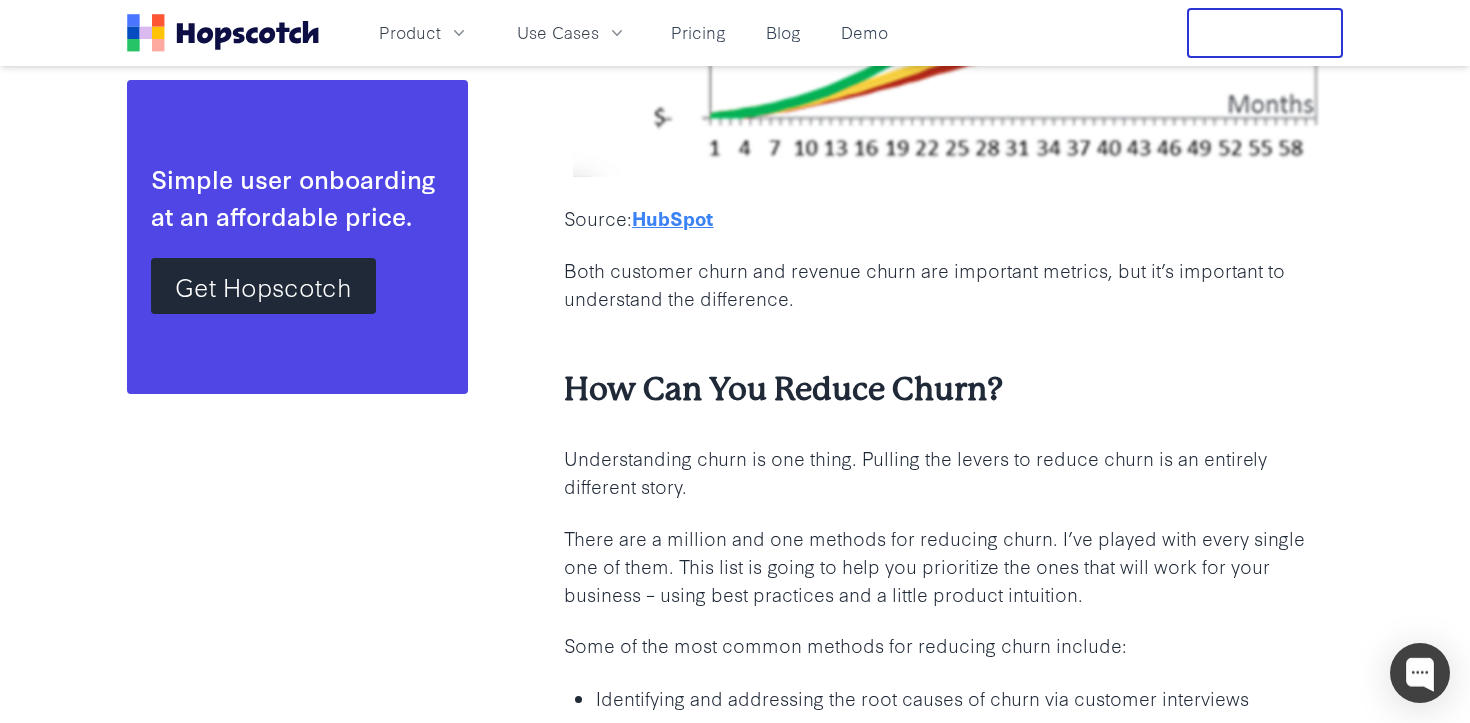 click on "How to Reduce Customer Churn in SaaS Businesses in 9 Steps [2025] Churn is the death of any  SaaS  business. Below, see the difference between a 10% monthly churn business and a 3% monthly churn business, with an average transaction value of $40, and average new customers of 100/month. Charts courtesy of  Nickelled . The business with 3% churn does 3x more revenue (assuming all other factors are constant).  That’s right. Just a few points of monthly churn make a massive difference in top-line revenue. And when you’re talking about a  SaaS business, churn is even more critical . A consumer business (like a clothing brand or CPG product) has a massive addressable market. If you’re selling a niche software tool, your addressable market is much smaller. That means you need to acquire and retain more customers or risk losing a precious few of them to competitors.  What is Churn? Mathematically, churn is defined as:  (Lost customers / Total customers at beginning of period)*100 Note: you  do not retain :" at bounding box center (953, 5063) 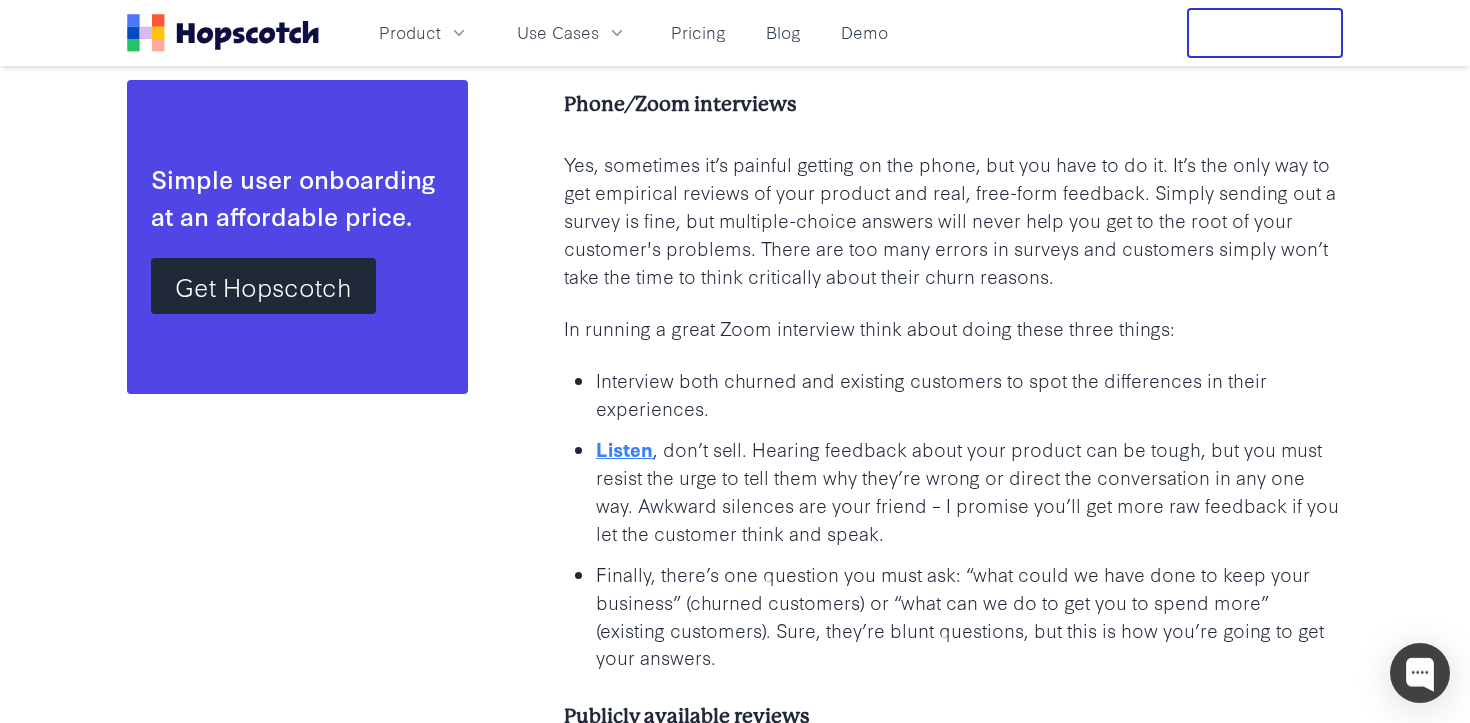 scroll, scrollTop: 5419, scrollLeft: 0, axis: vertical 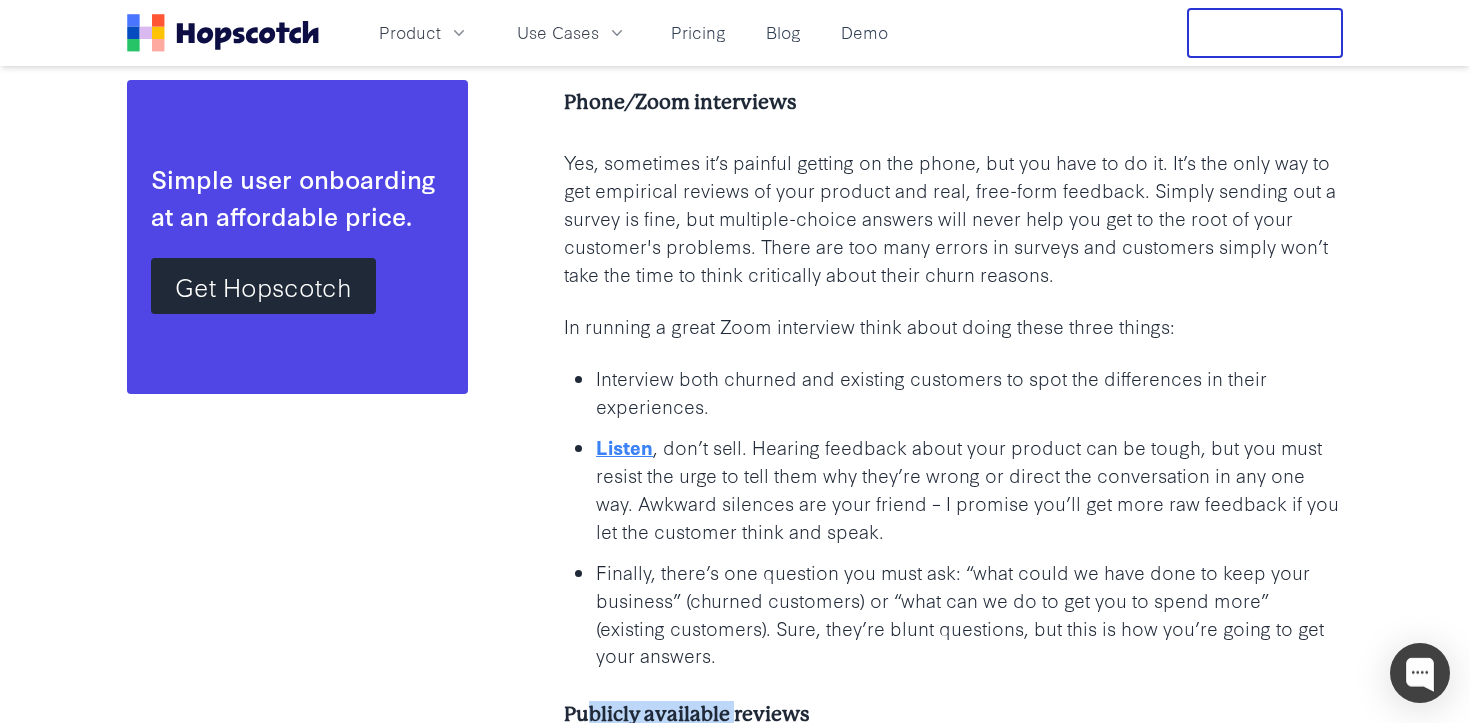 drag, startPoint x: 595, startPoint y: 326, endPoint x: 743, endPoint y: 324, distance: 148.01352 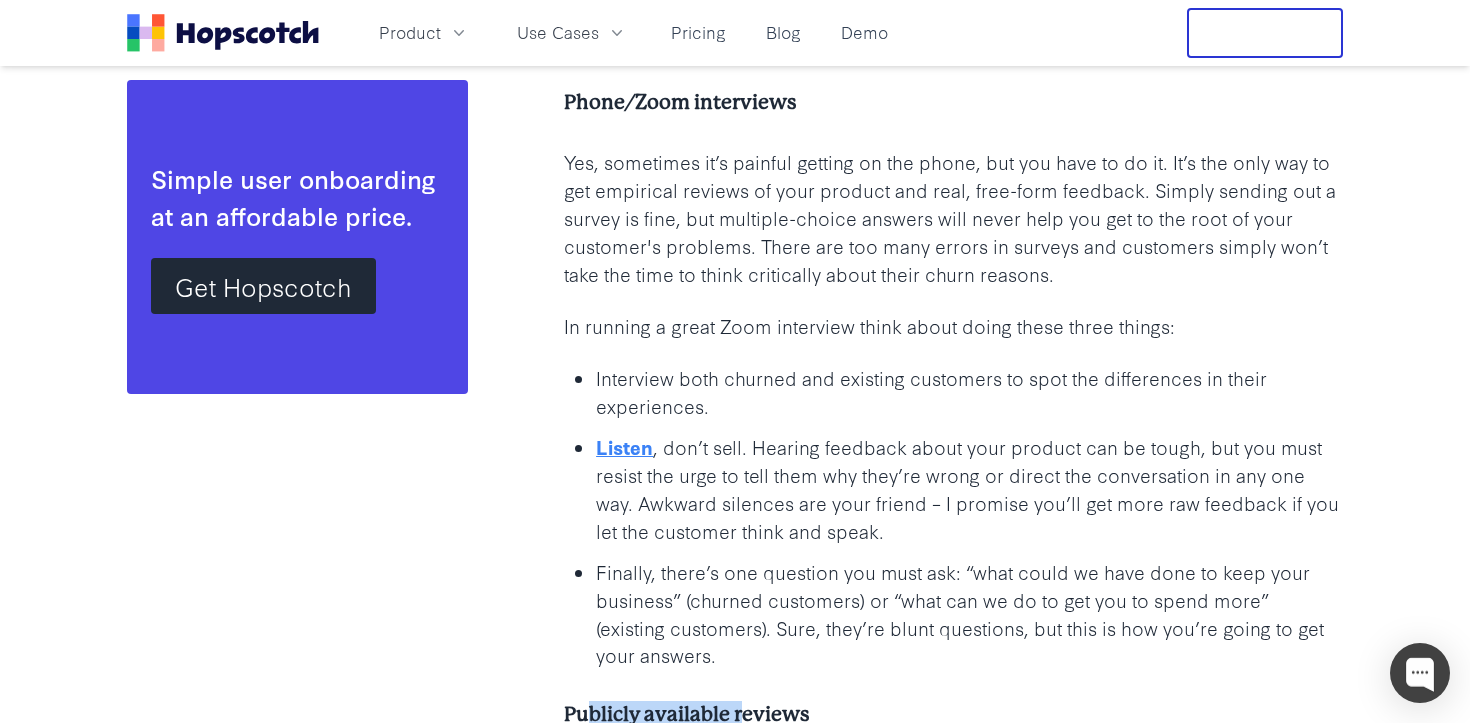 click on "Publicly available reviews" at bounding box center (686, 714) 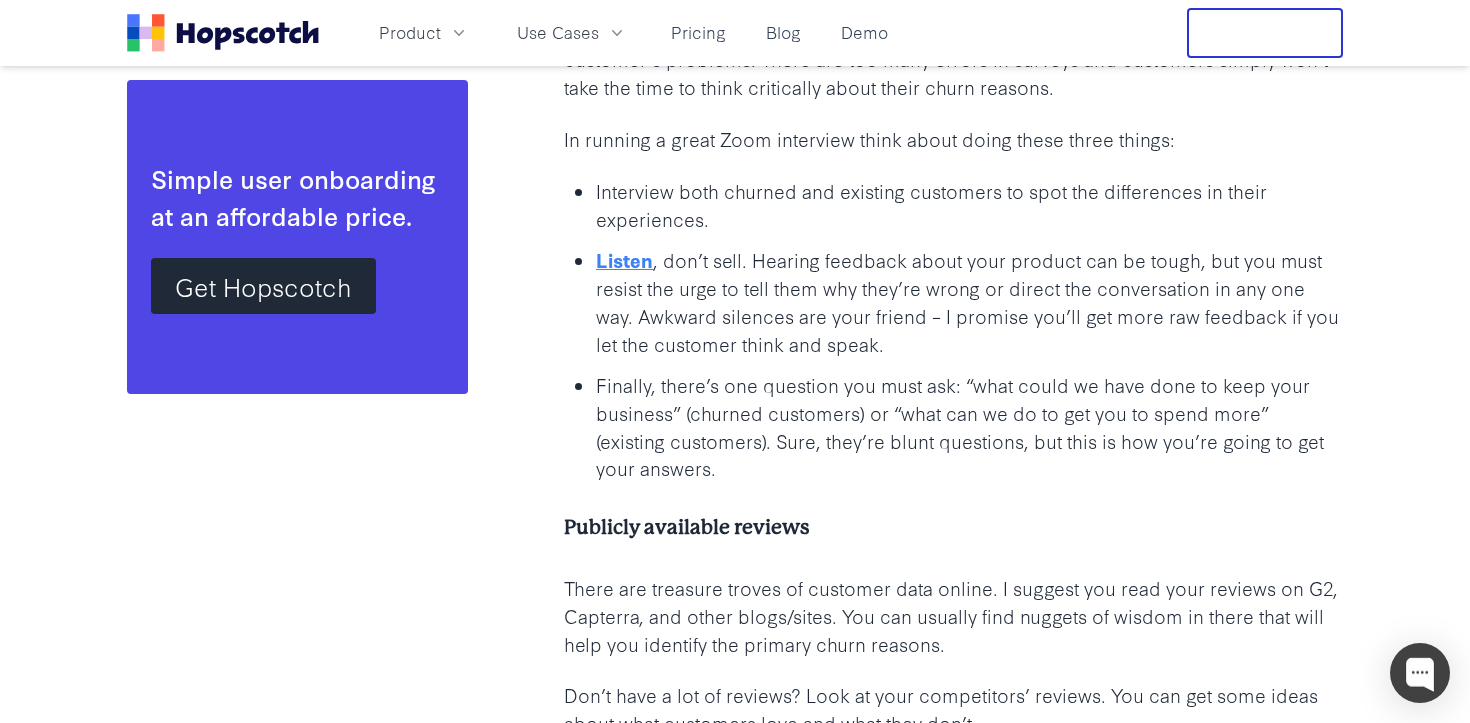 scroll, scrollTop: 5758, scrollLeft: 0, axis: vertical 